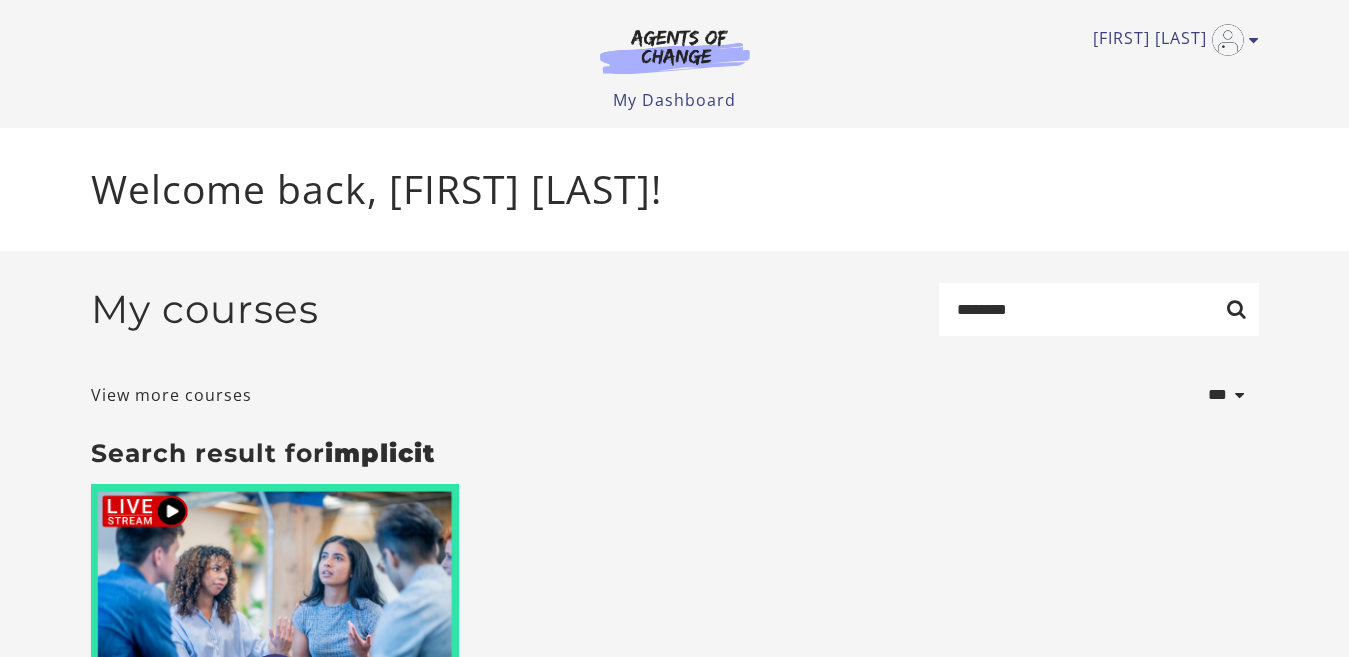 scroll, scrollTop: 0, scrollLeft: 0, axis: both 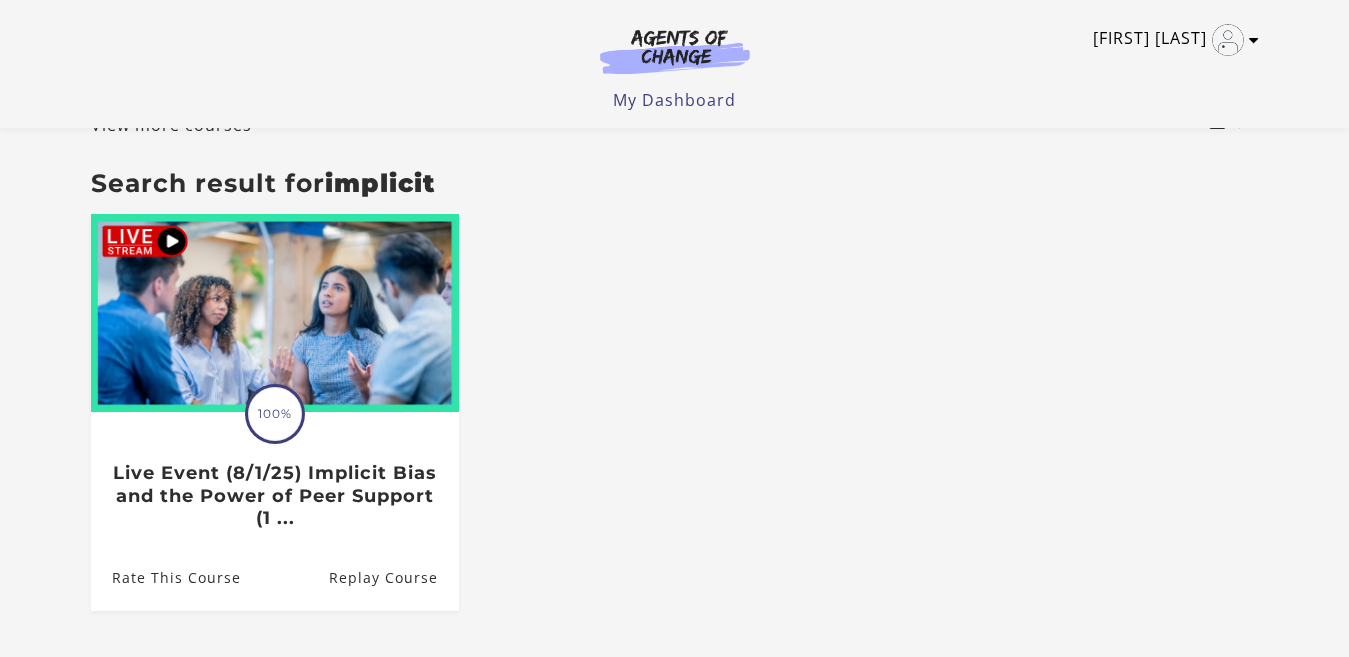 click at bounding box center [1254, 40] 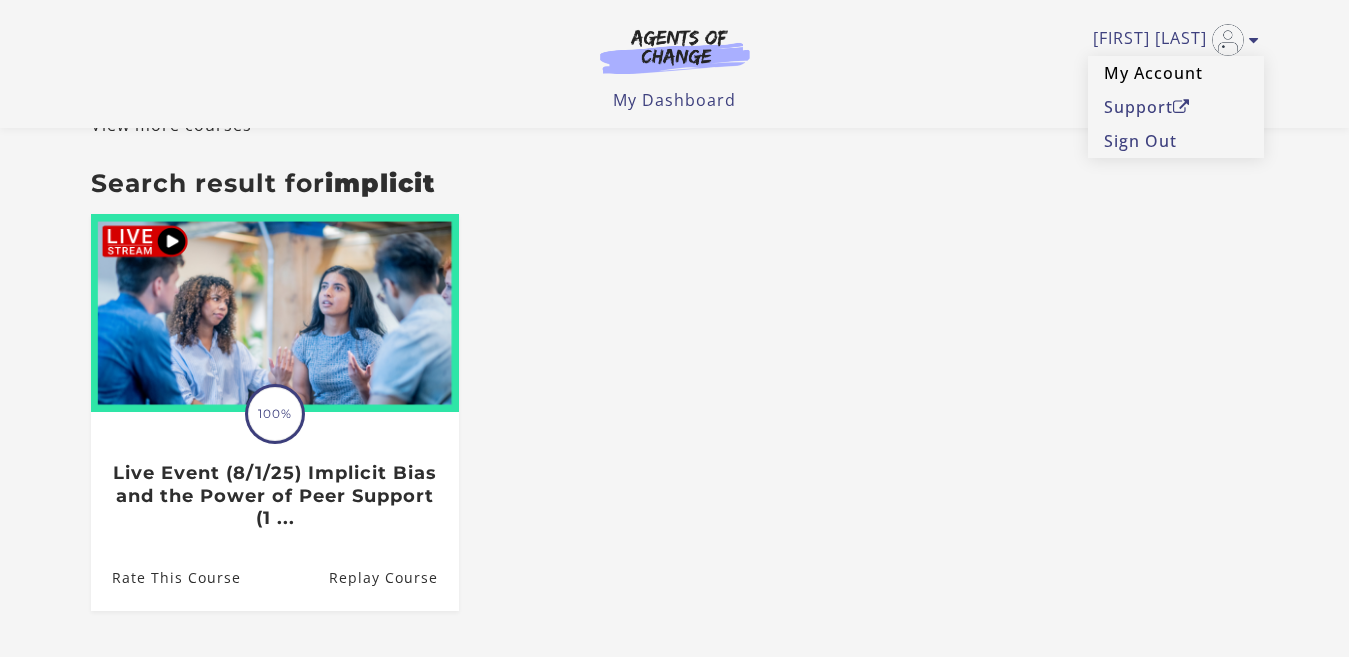 click on "My Account" at bounding box center (1176, 73) 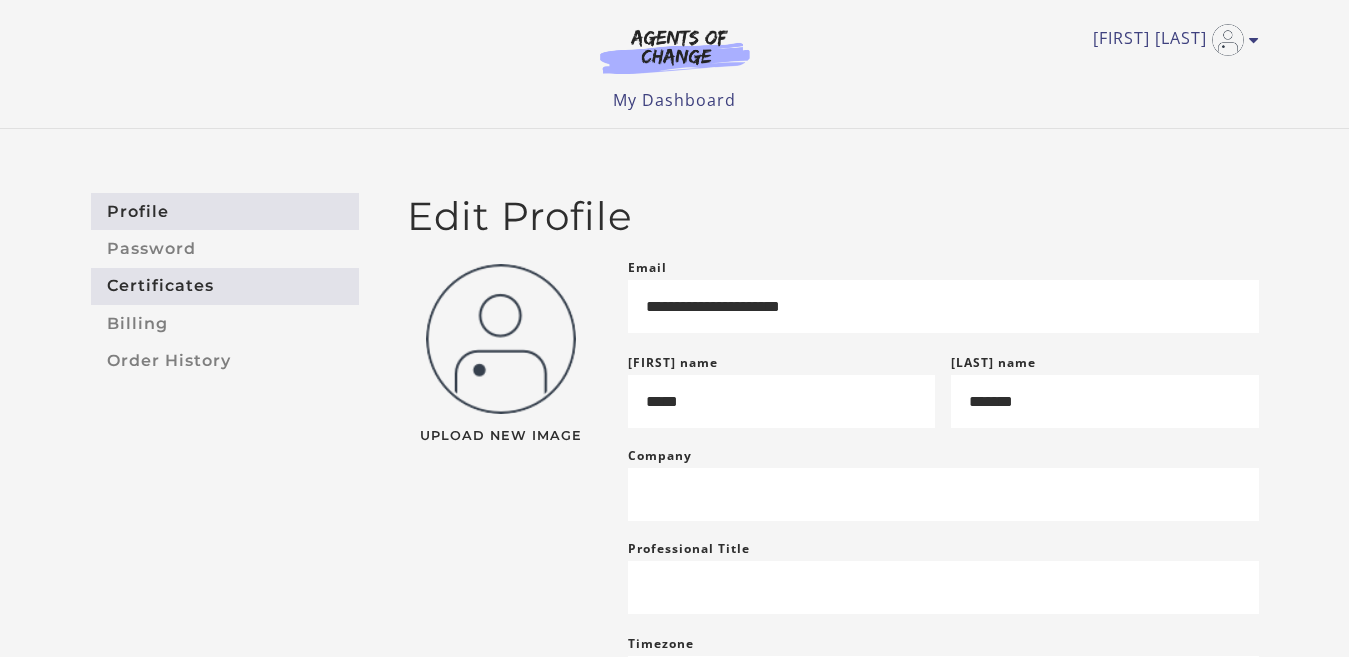 scroll, scrollTop: 0, scrollLeft: 0, axis: both 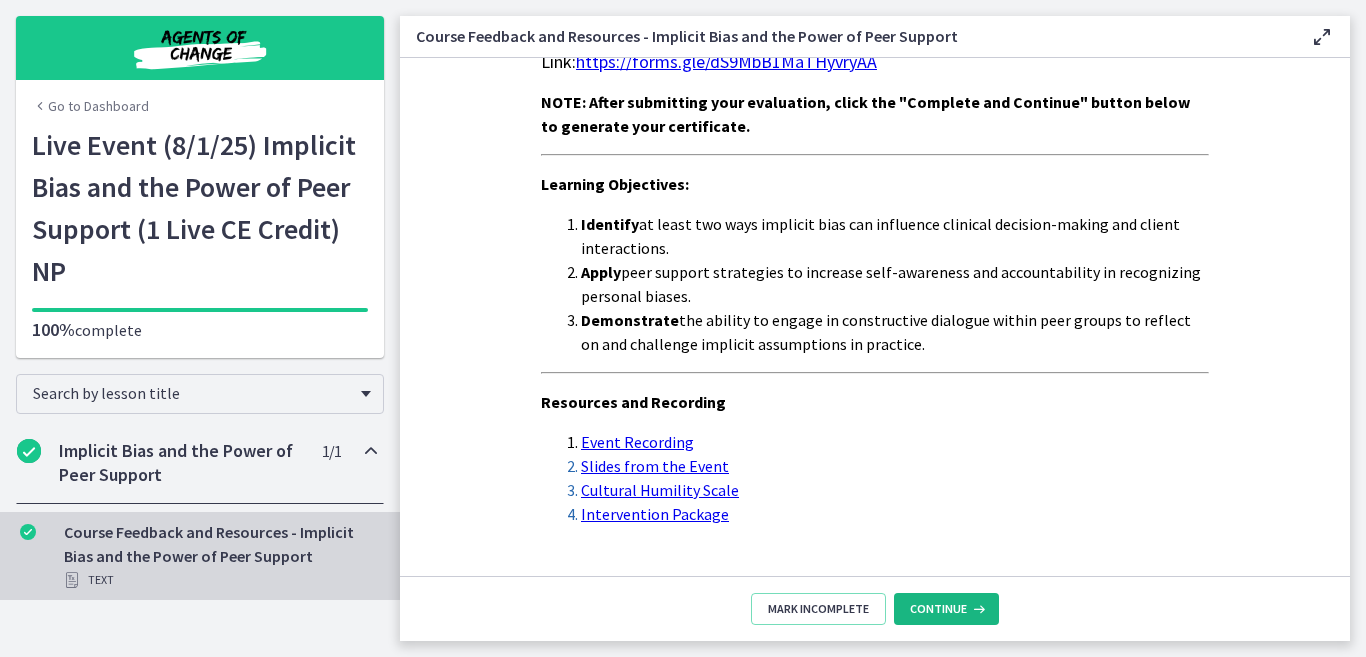 click on "Continue" at bounding box center (938, 609) 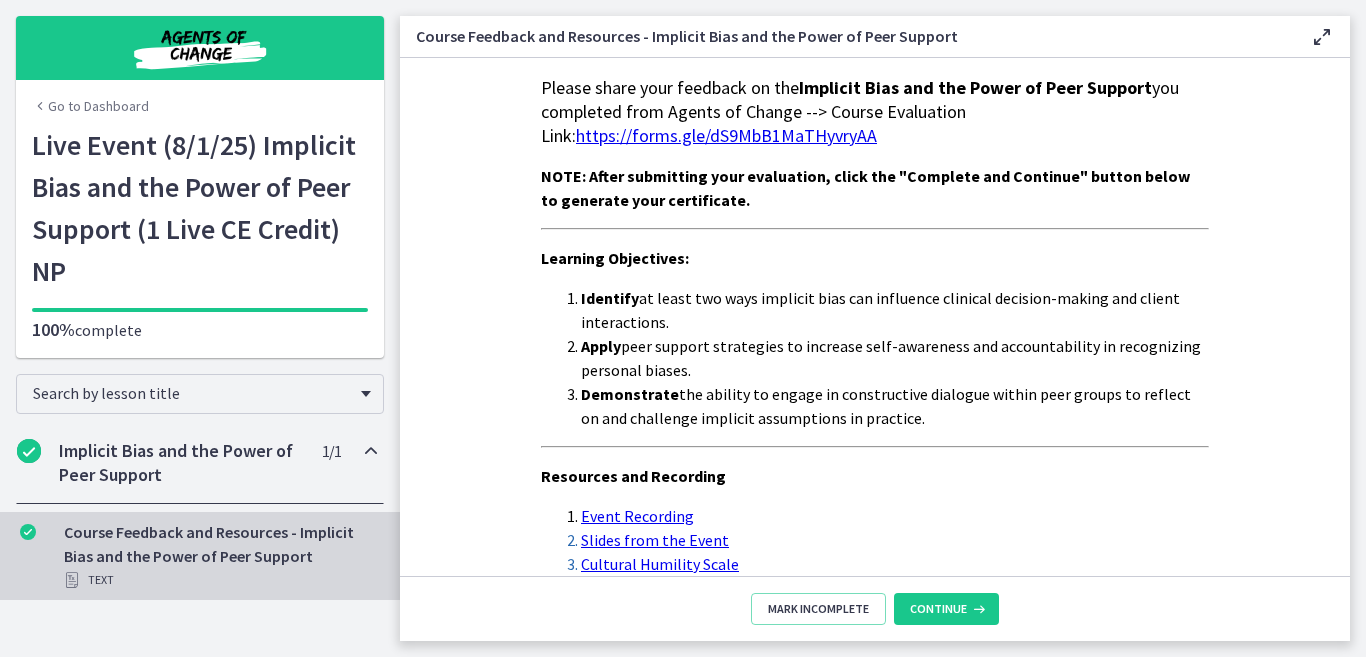 scroll, scrollTop: 0, scrollLeft: 0, axis: both 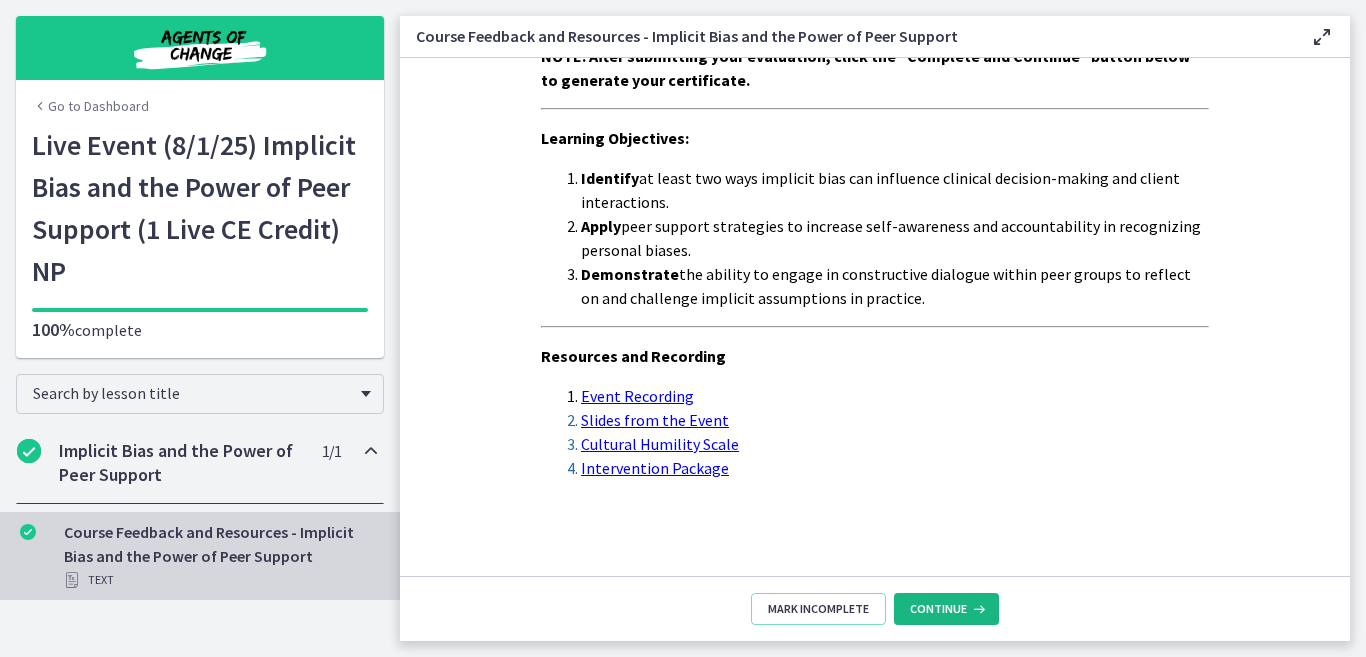 click on "Continue" at bounding box center [946, 609] 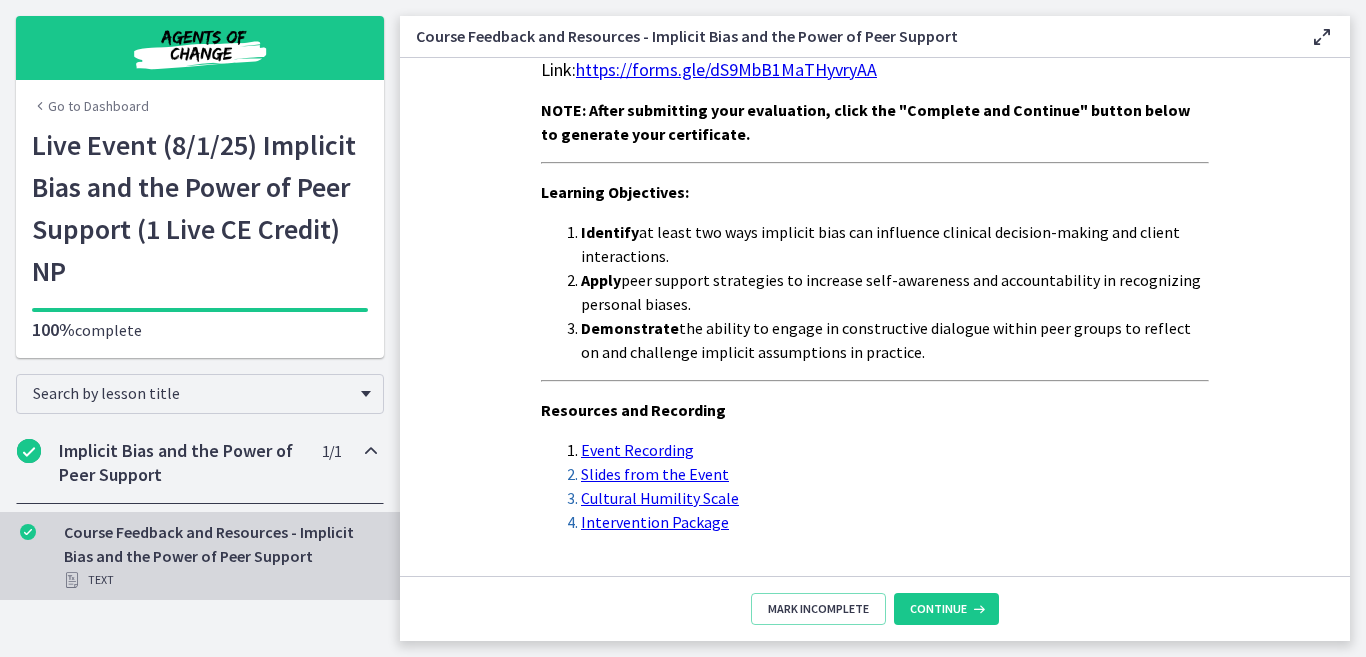 scroll, scrollTop: 0, scrollLeft: 0, axis: both 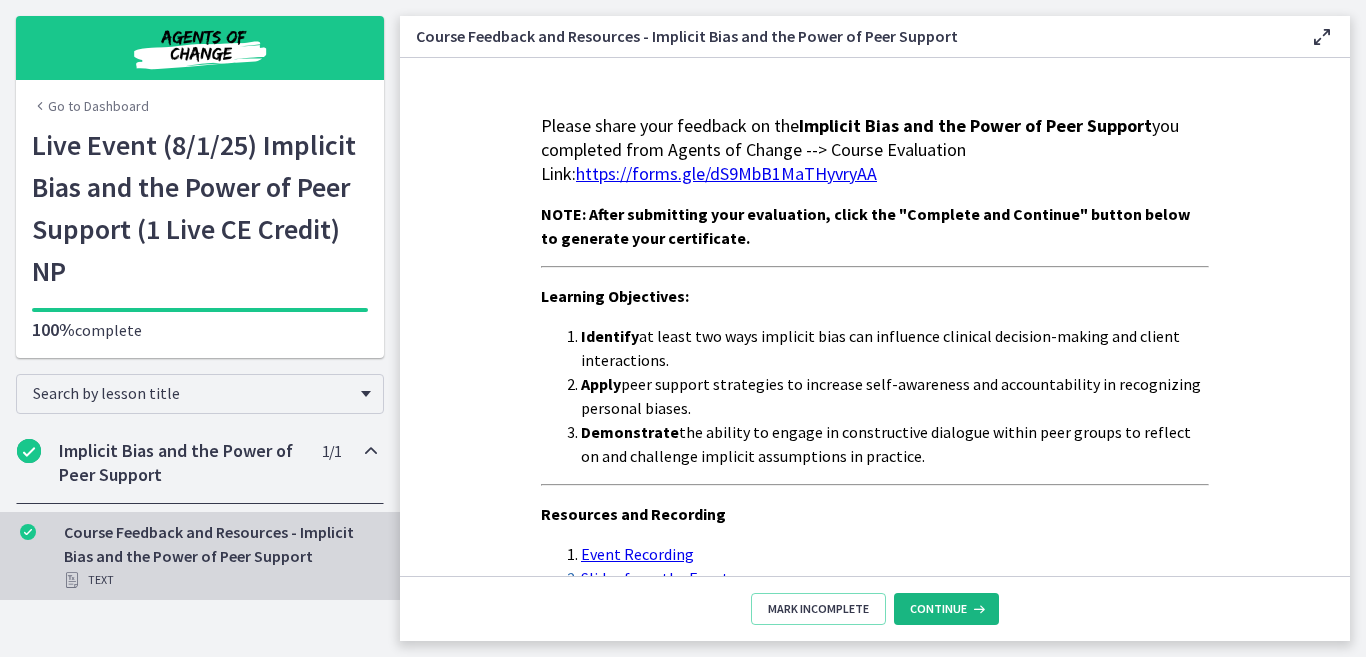 click on "Continue" at bounding box center [938, 609] 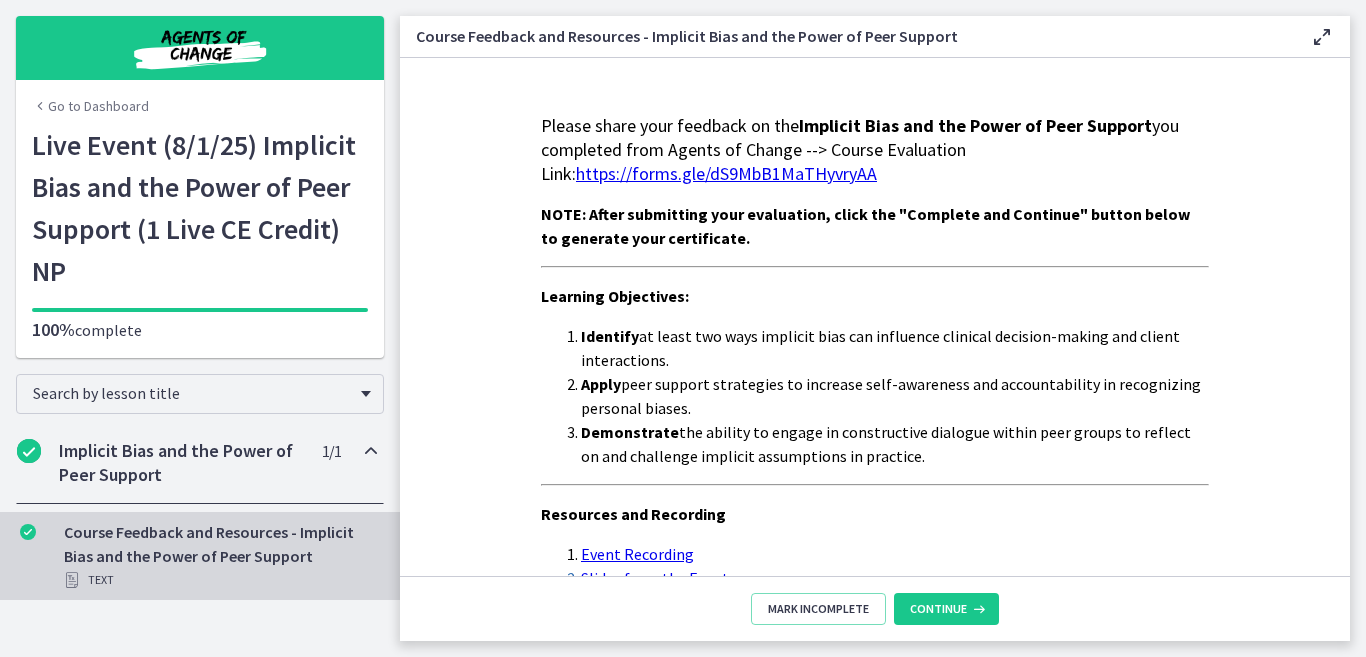 scroll, scrollTop: 158, scrollLeft: 0, axis: vertical 